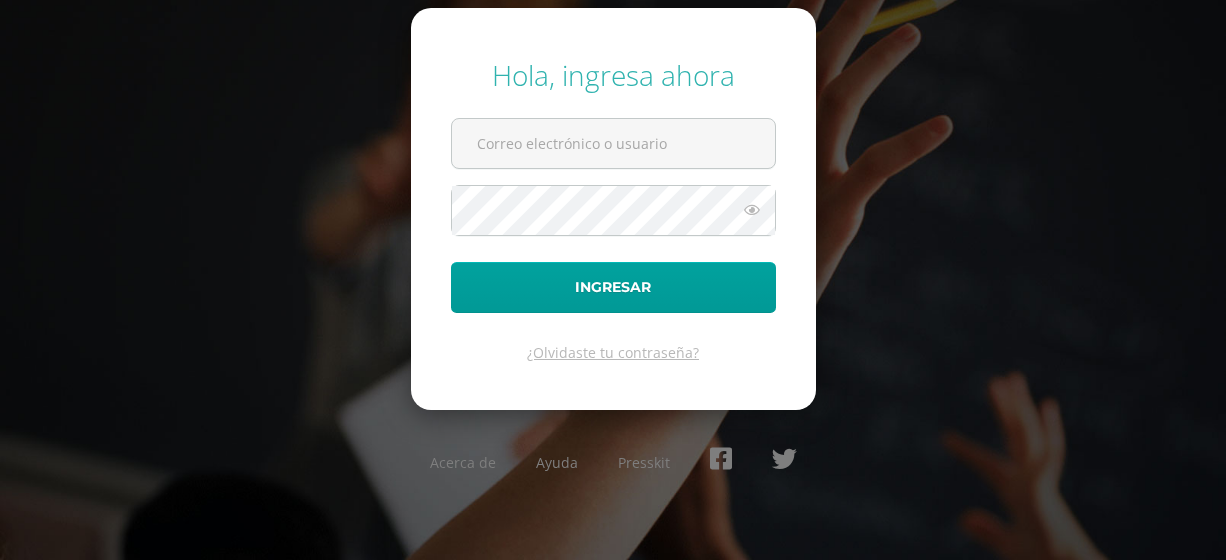 scroll, scrollTop: 0, scrollLeft: 0, axis: both 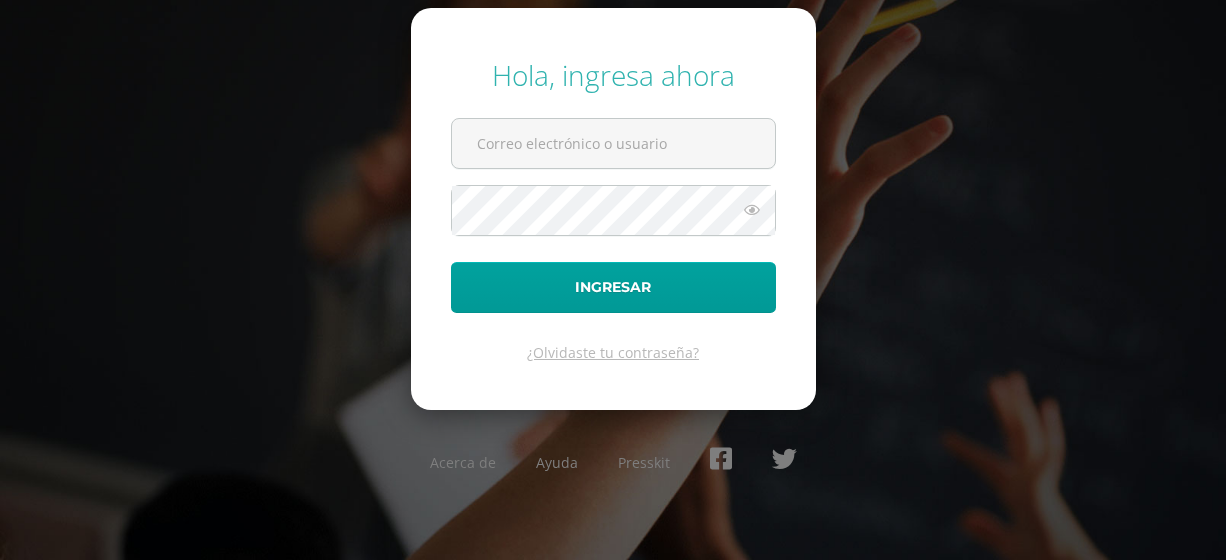 type on "[EMAIL_ADDRESS][DOMAIN_NAME]" 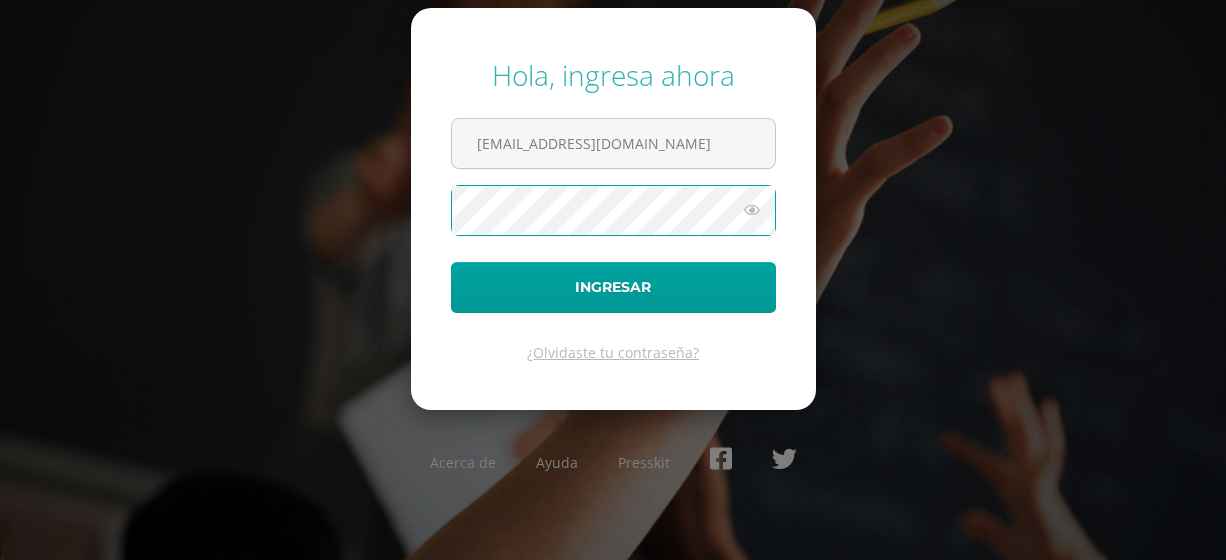 click at bounding box center (752, 210) 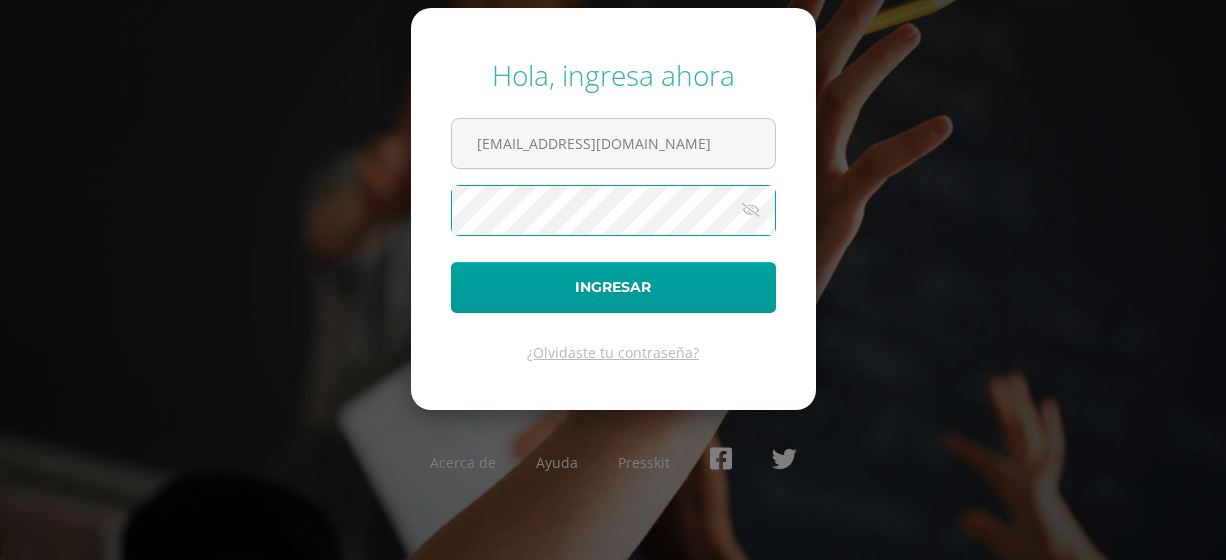 click on "Ingresar" at bounding box center (613, 287) 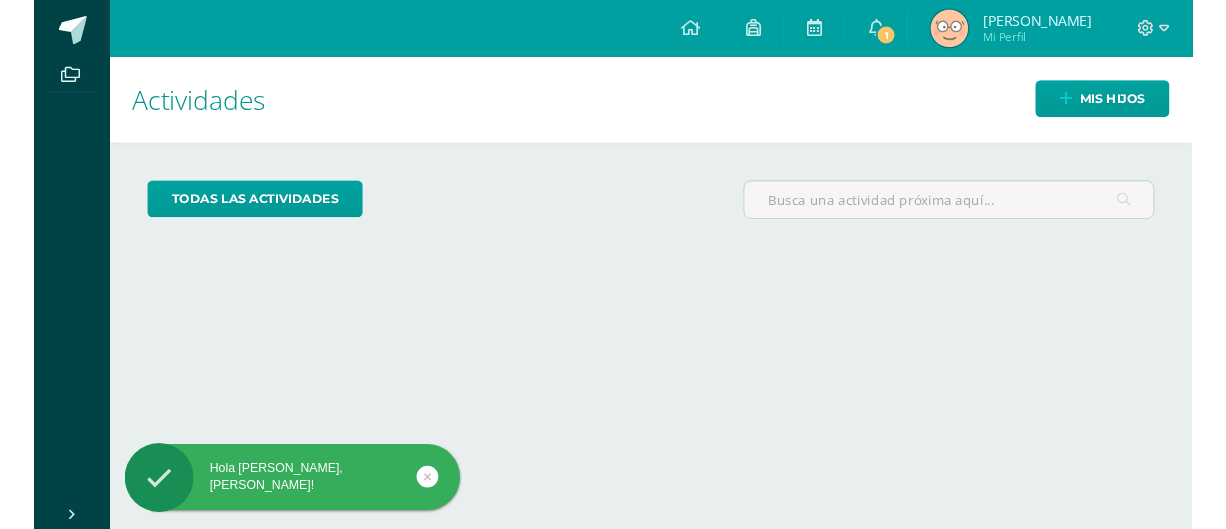 scroll, scrollTop: 0, scrollLeft: 0, axis: both 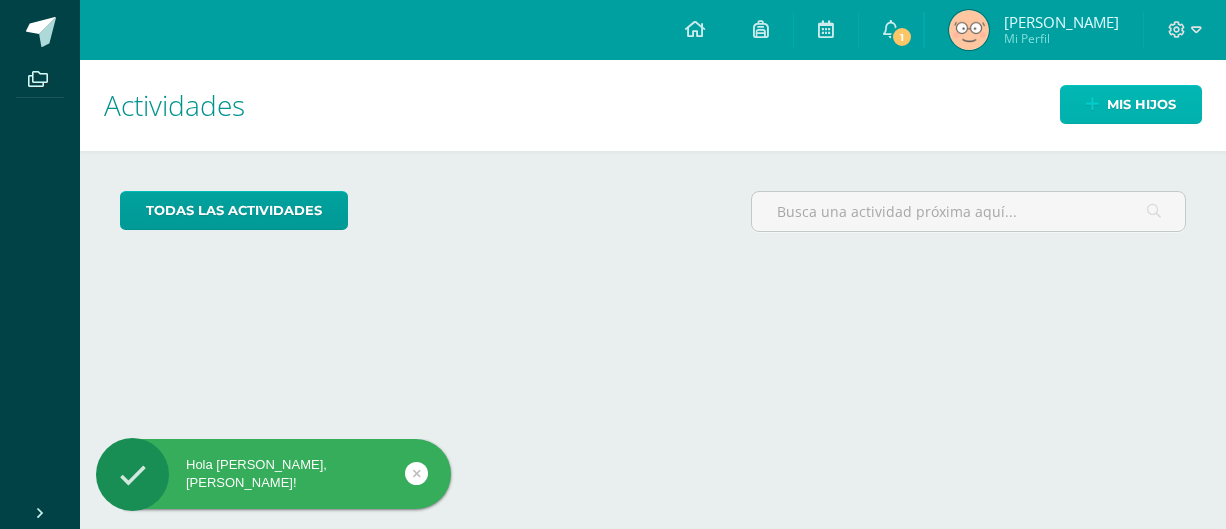 click on "Mis hijos" at bounding box center (1141, 104) 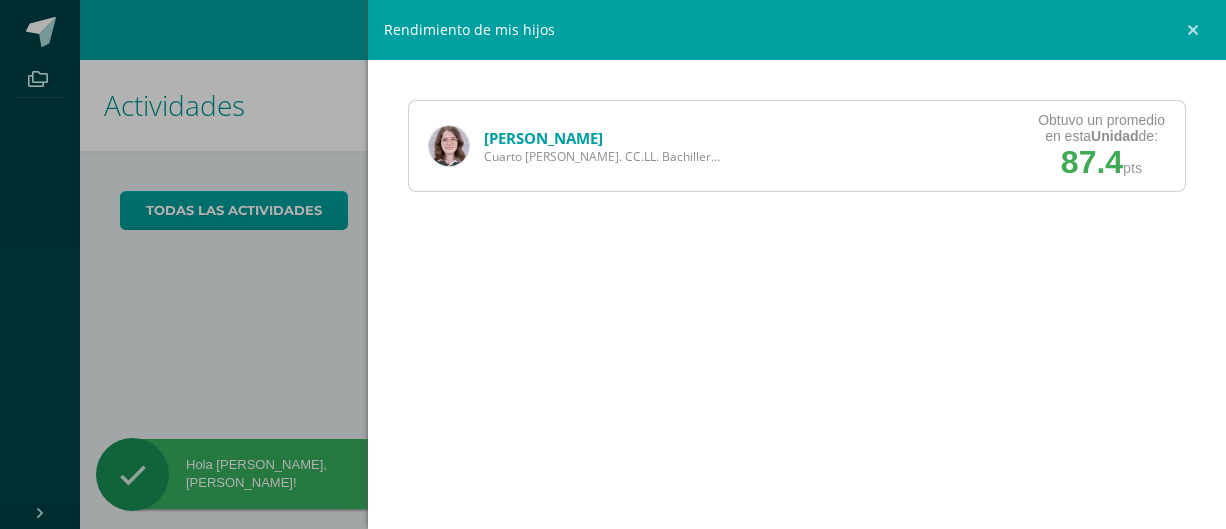click on "Stephanie Molina
Cuarto Bach. CC.LL. Bachillerato" at bounding box center [576, 146] 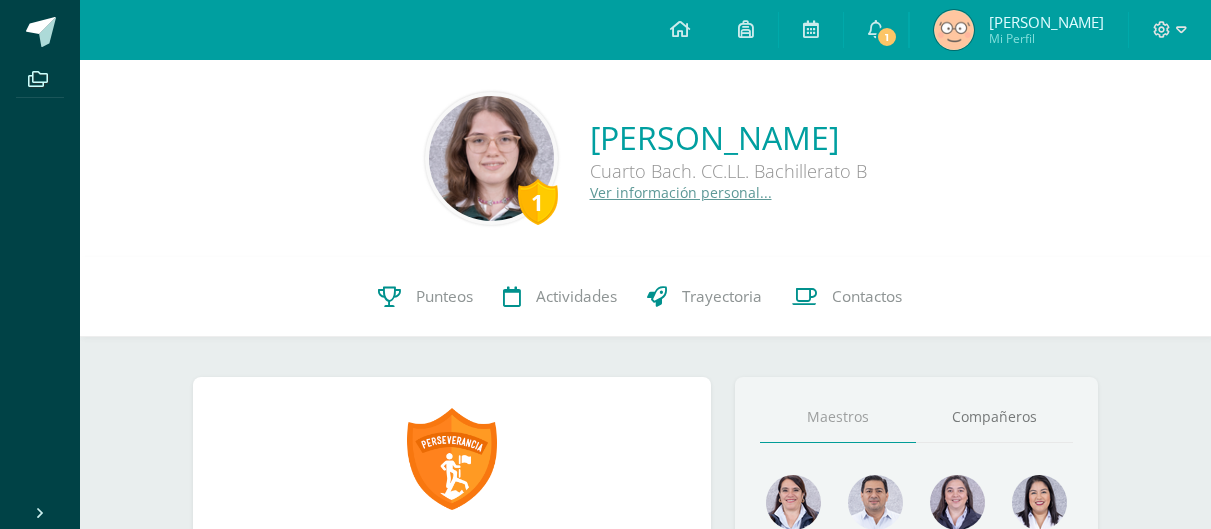 scroll, scrollTop: 0, scrollLeft: 0, axis: both 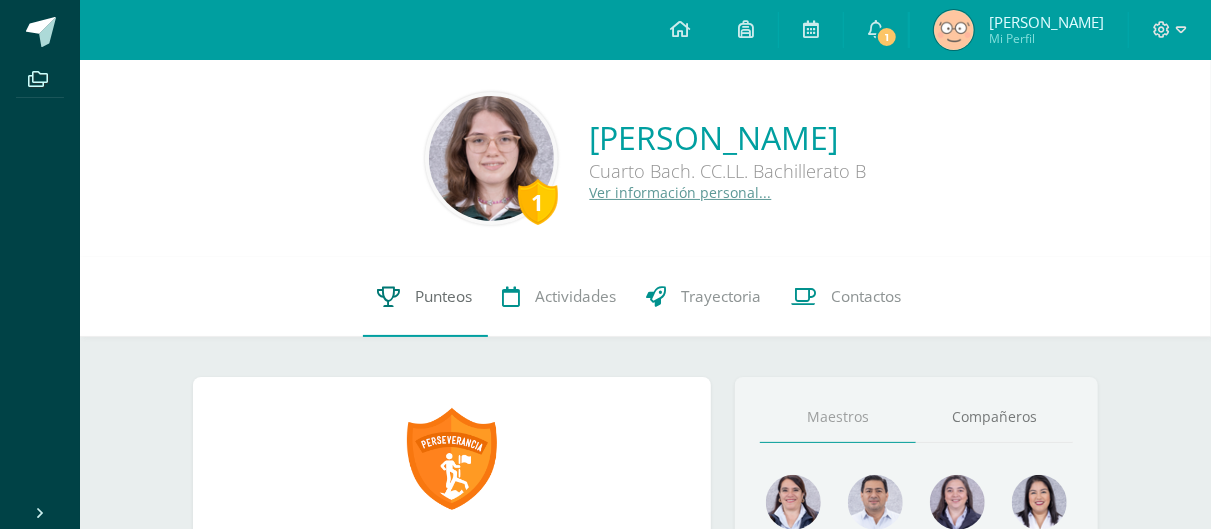 click on "Punteos" at bounding box center [425, 297] 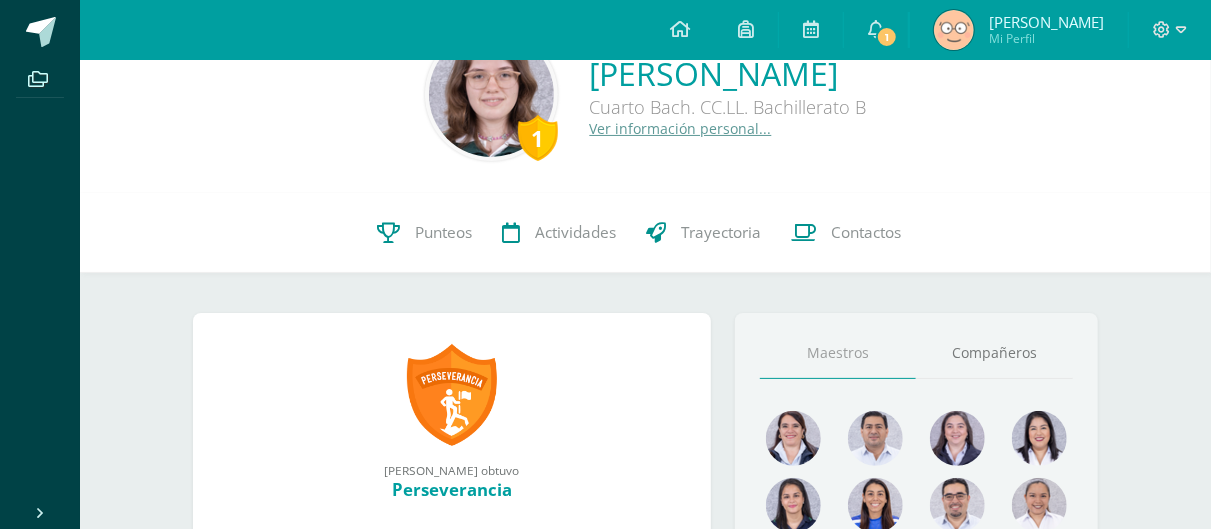 scroll, scrollTop: 66, scrollLeft: 0, axis: vertical 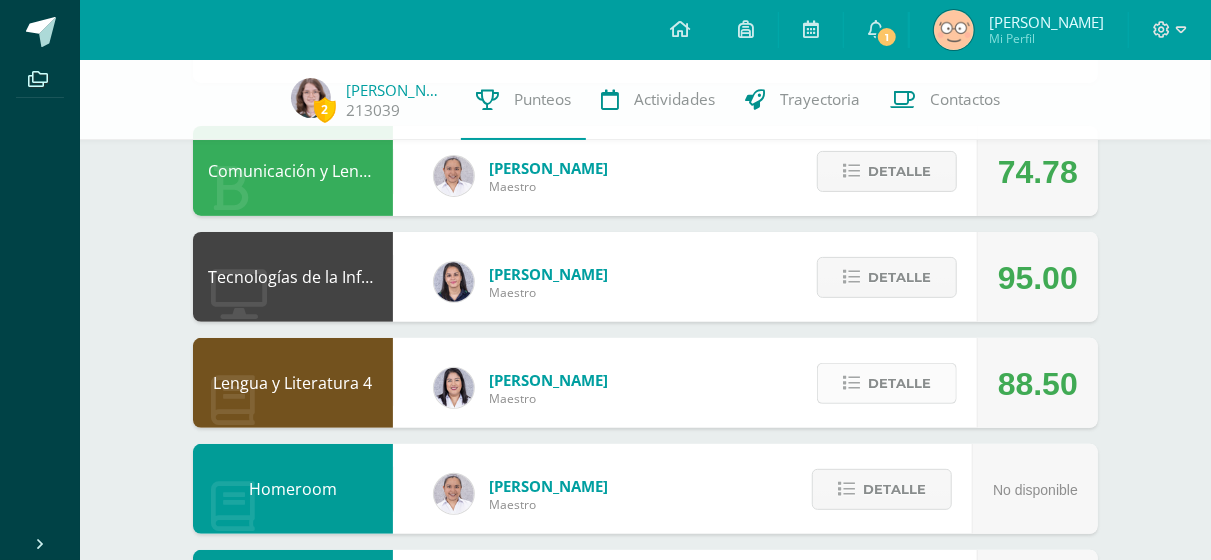 click at bounding box center [851, 383] 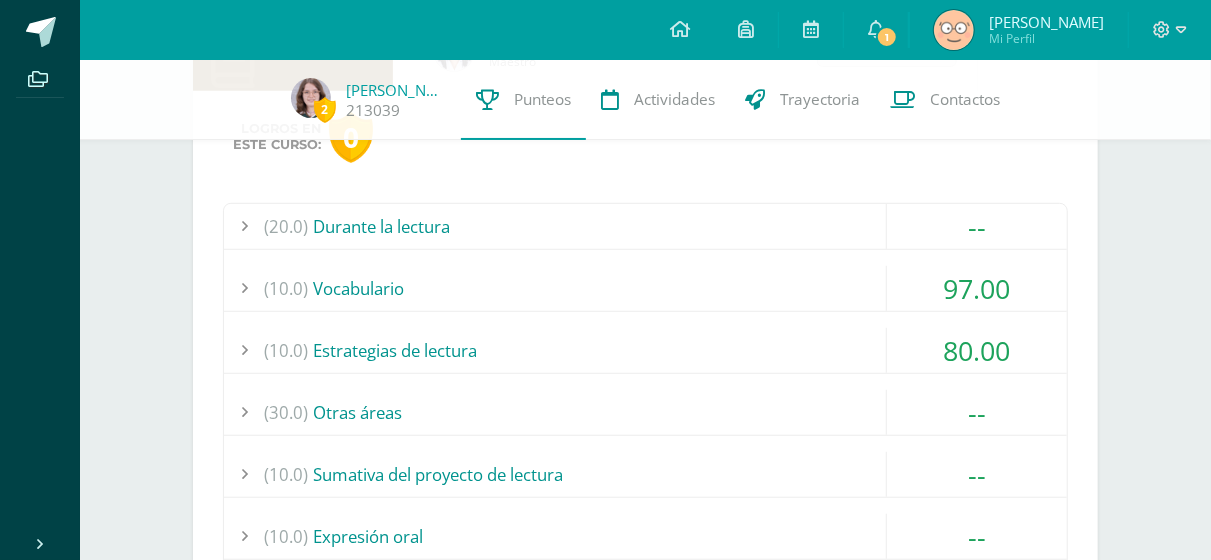 scroll, scrollTop: 529, scrollLeft: 0, axis: vertical 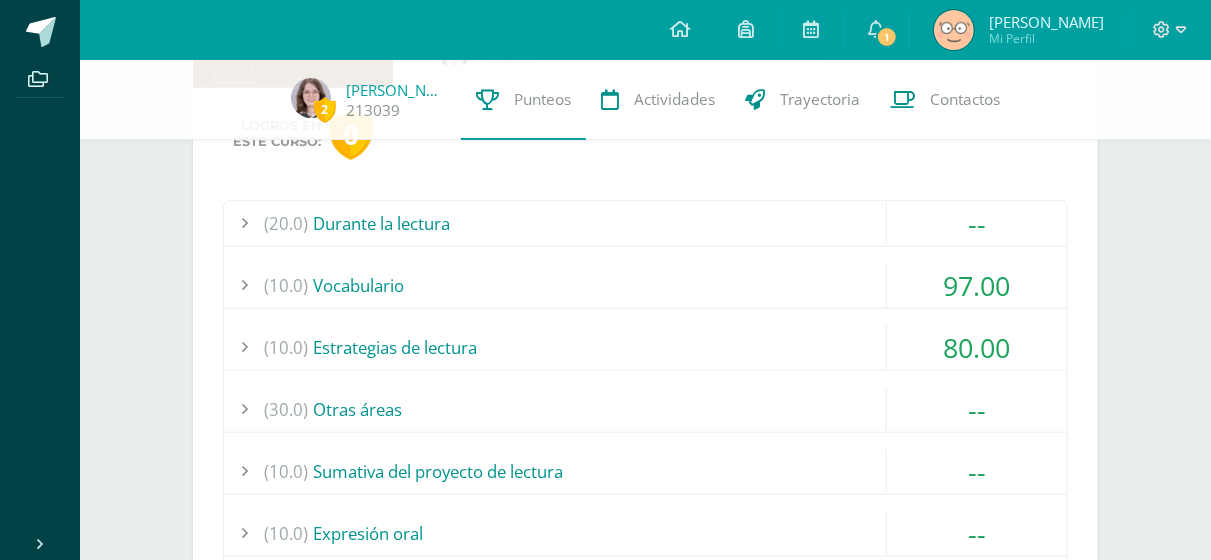 click on "(10.0)
Vocabulario" at bounding box center (645, 285) 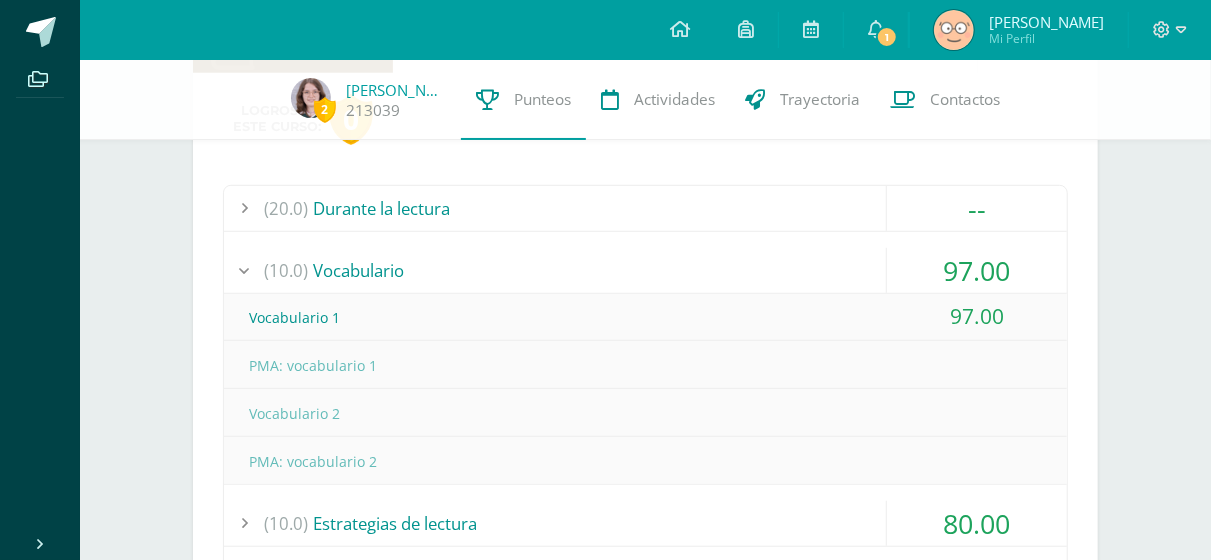 scroll, scrollTop: 545, scrollLeft: 0, axis: vertical 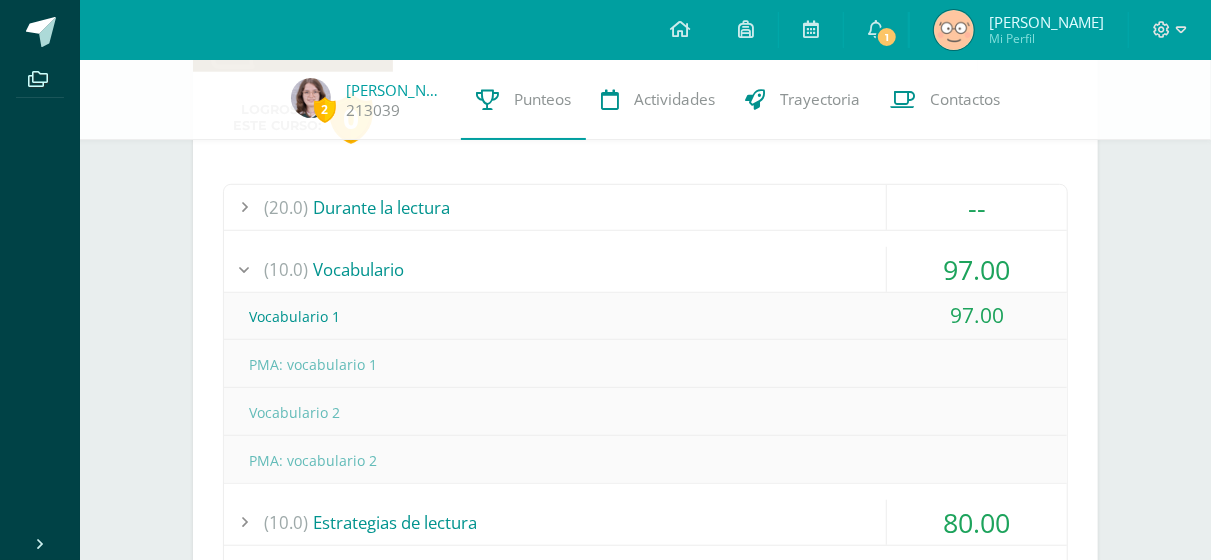 click on "(10.0)
Vocabulario" at bounding box center (645, 269) 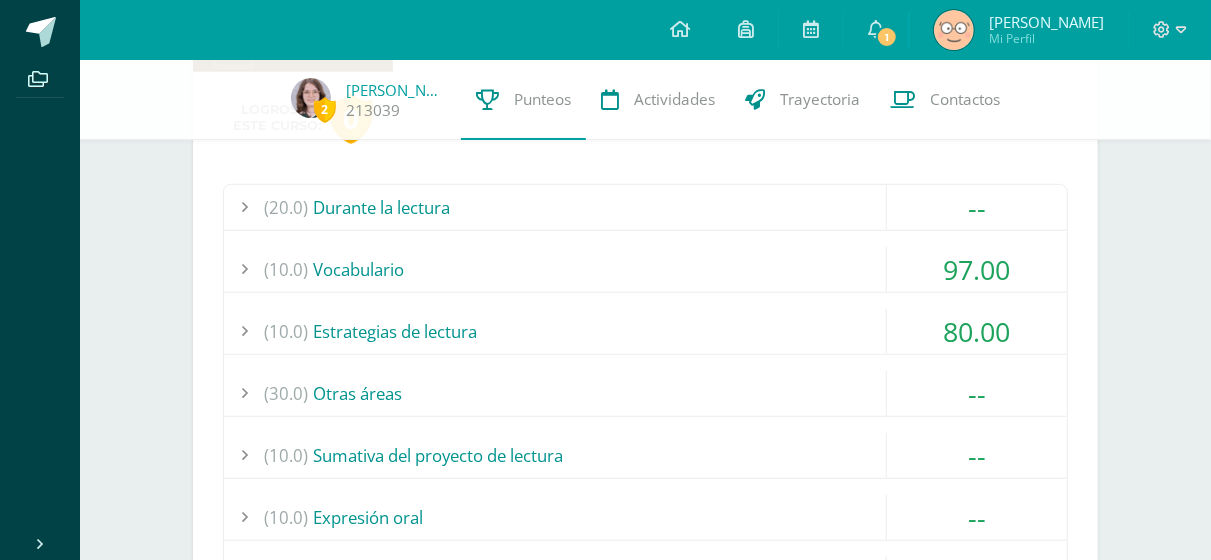 click on "(10.0)
Estrategias de lectura" at bounding box center [645, 331] 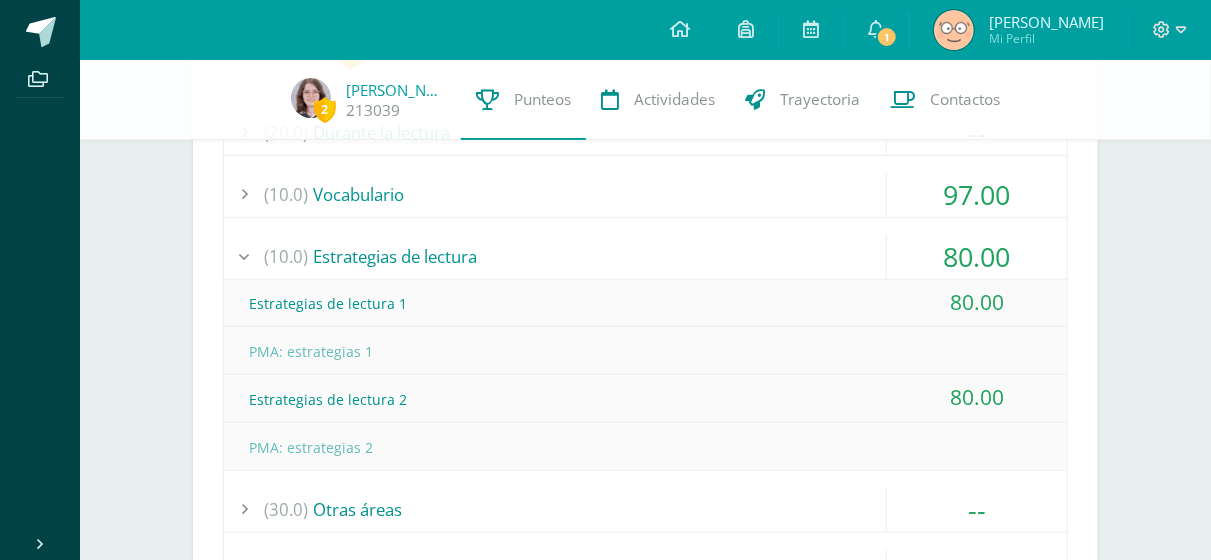 scroll, scrollTop: 621, scrollLeft: 0, axis: vertical 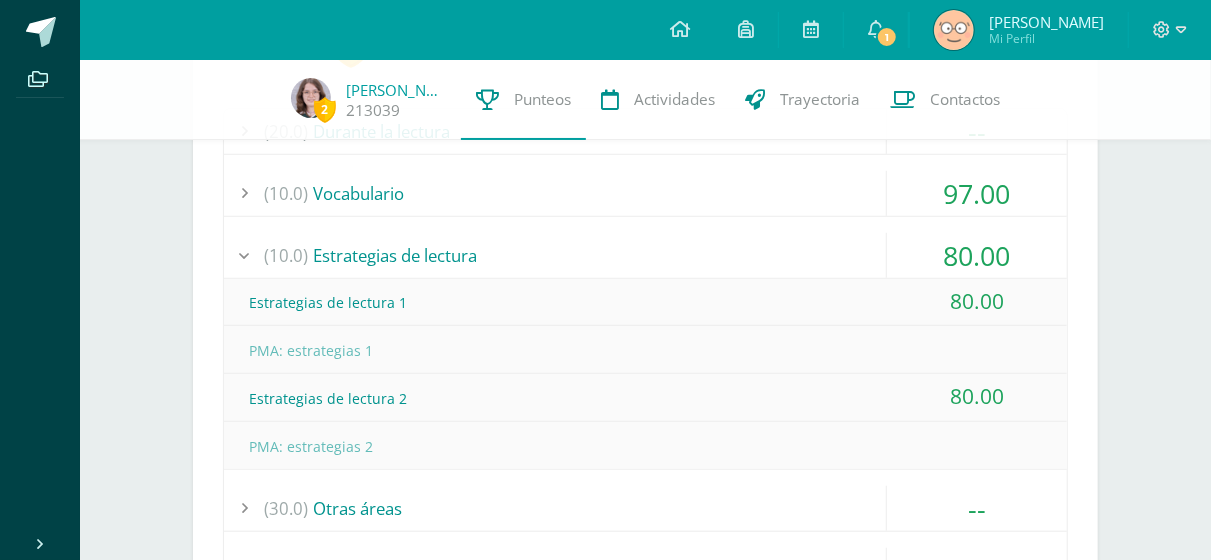 drag, startPoint x: 619, startPoint y: 231, endPoint x: 473, endPoint y: 242, distance: 146.4138 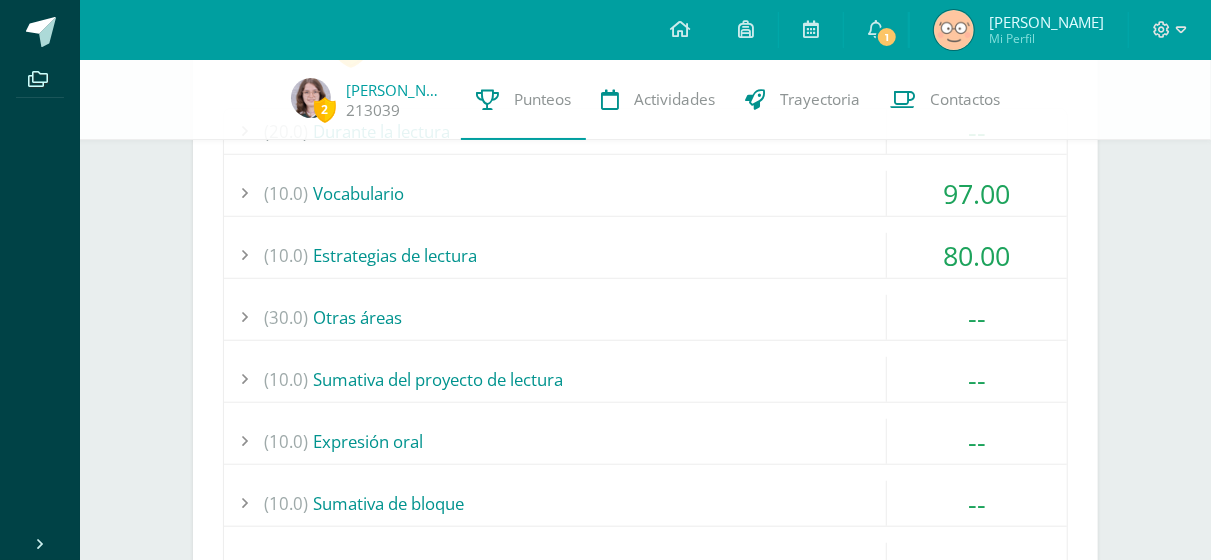 click on "(20.0)
Durante la lectura
--
Comprensión de la obra del bloque 1
(100)" at bounding box center [645, 372] 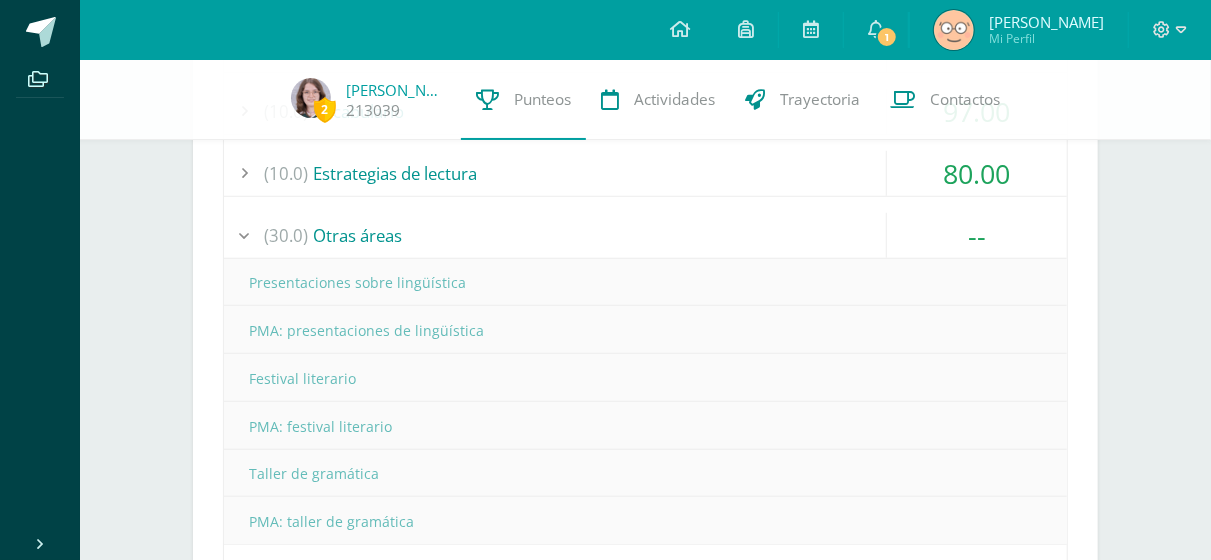 scroll, scrollTop: 702, scrollLeft: 0, axis: vertical 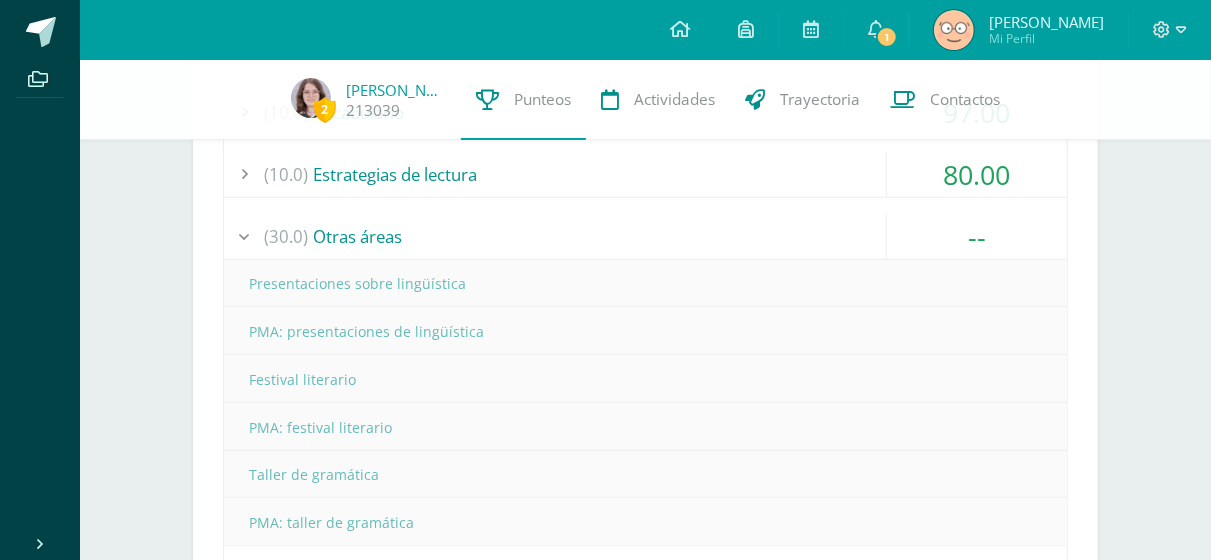 click on "(30.0)
Otras áreas" at bounding box center [645, 236] 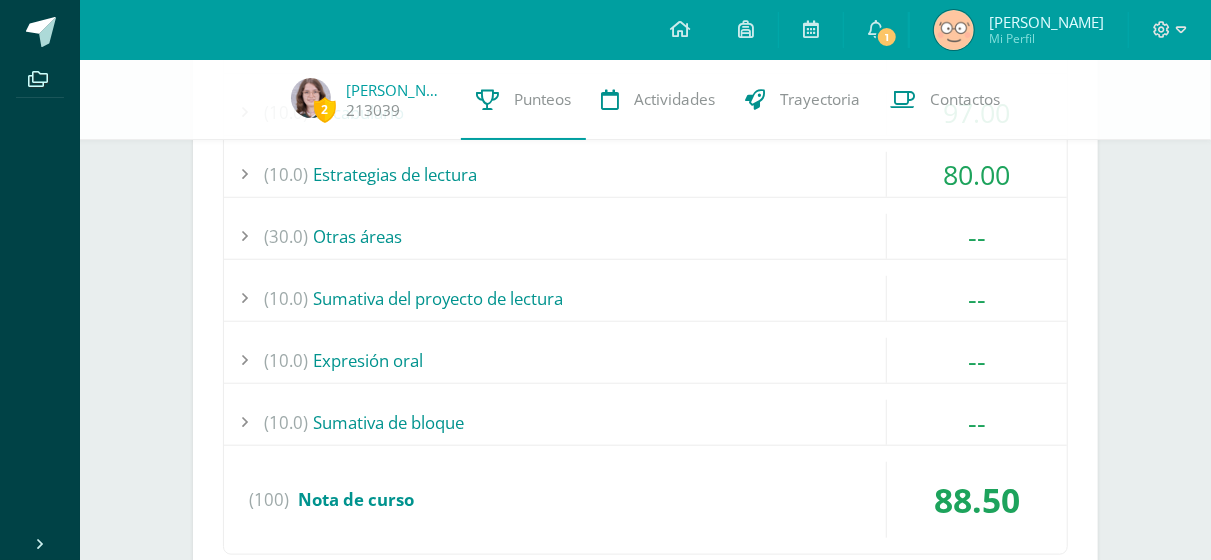 click on "(10.0)
Expresión oral" at bounding box center [645, 360] 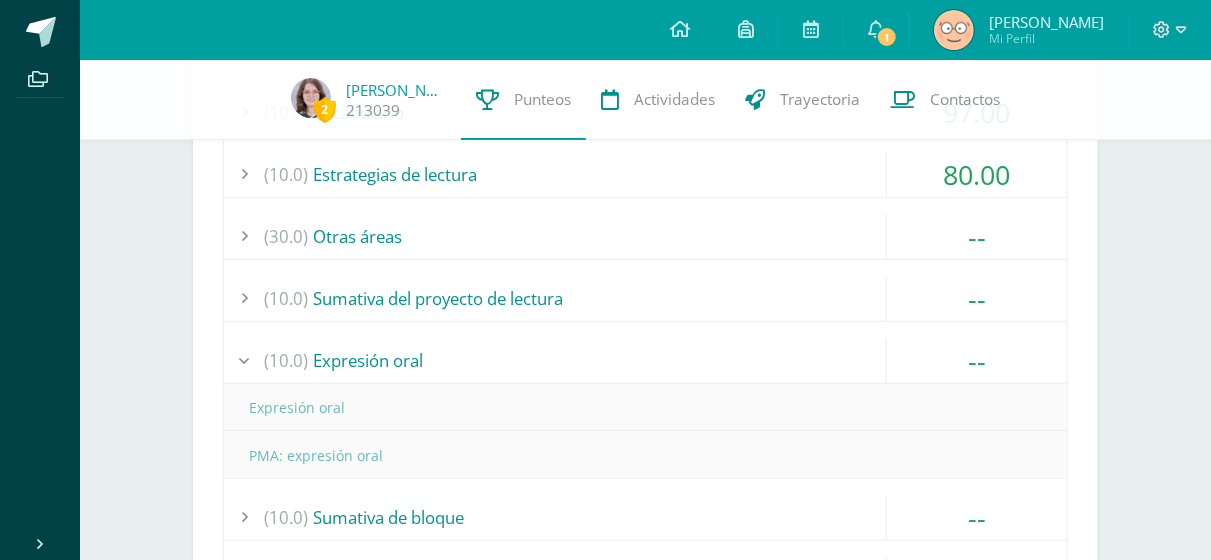 click on "(10.0)
Expresión oral" at bounding box center [645, 360] 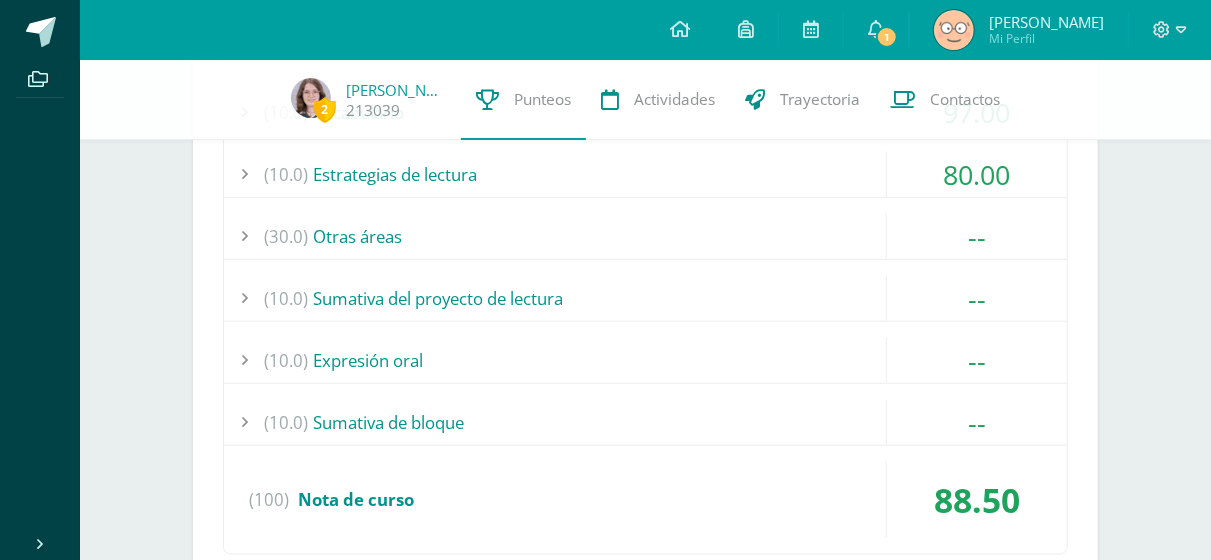 drag, startPoint x: 532, startPoint y: 422, endPoint x: 475, endPoint y: 415, distance: 57.428215 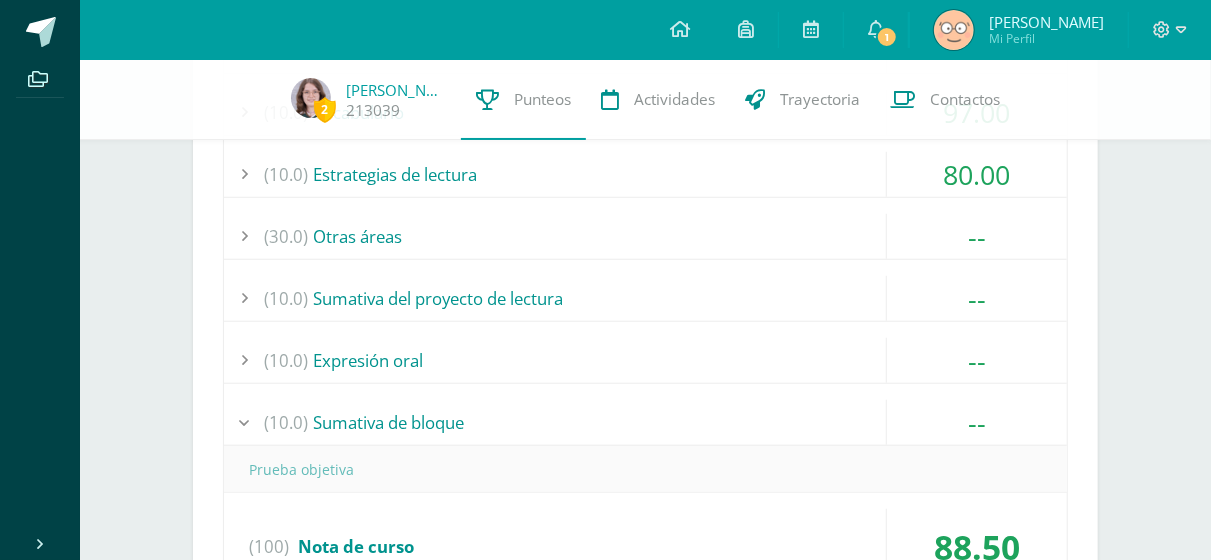 click on "(10.0)
Sumativa de bloque" at bounding box center (645, 422) 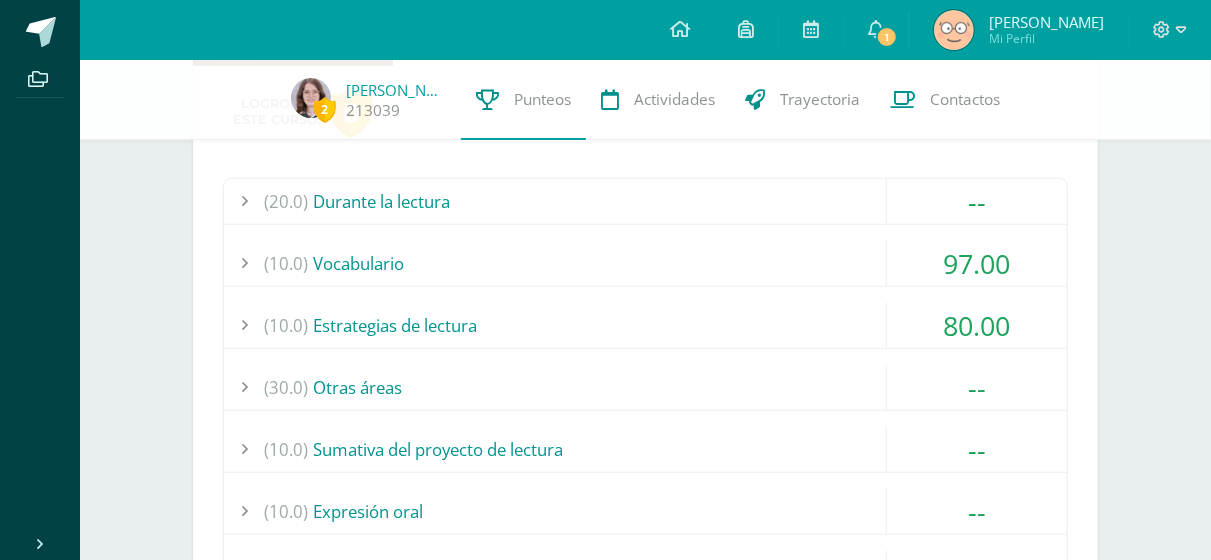 scroll, scrollTop: 552, scrollLeft: 0, axis: vertical 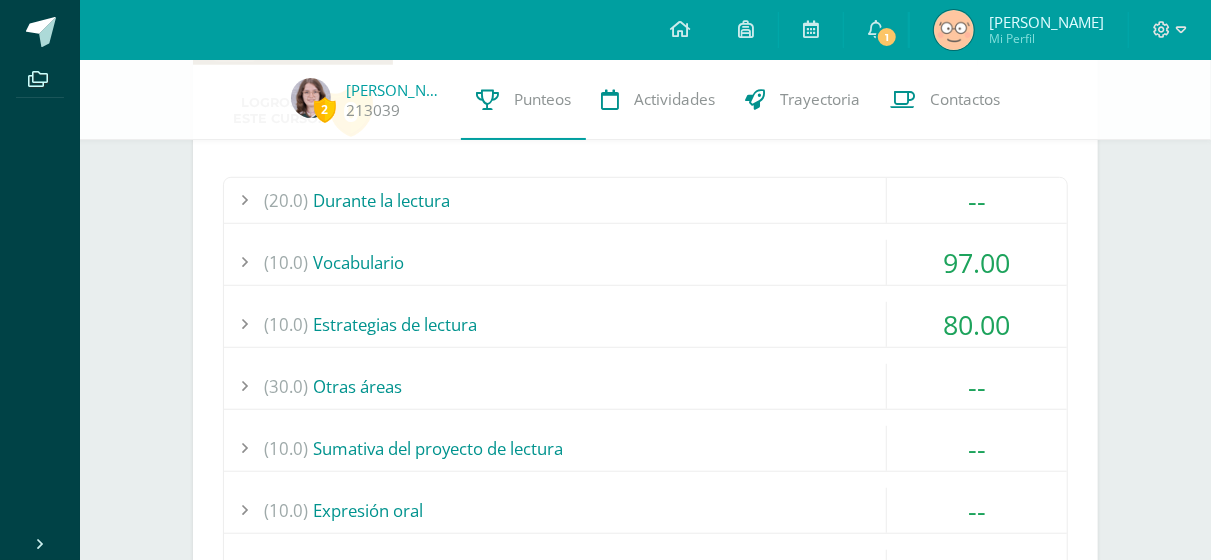 click on "(20.0)
Durante la lectura" at bounding box center (645, 200) 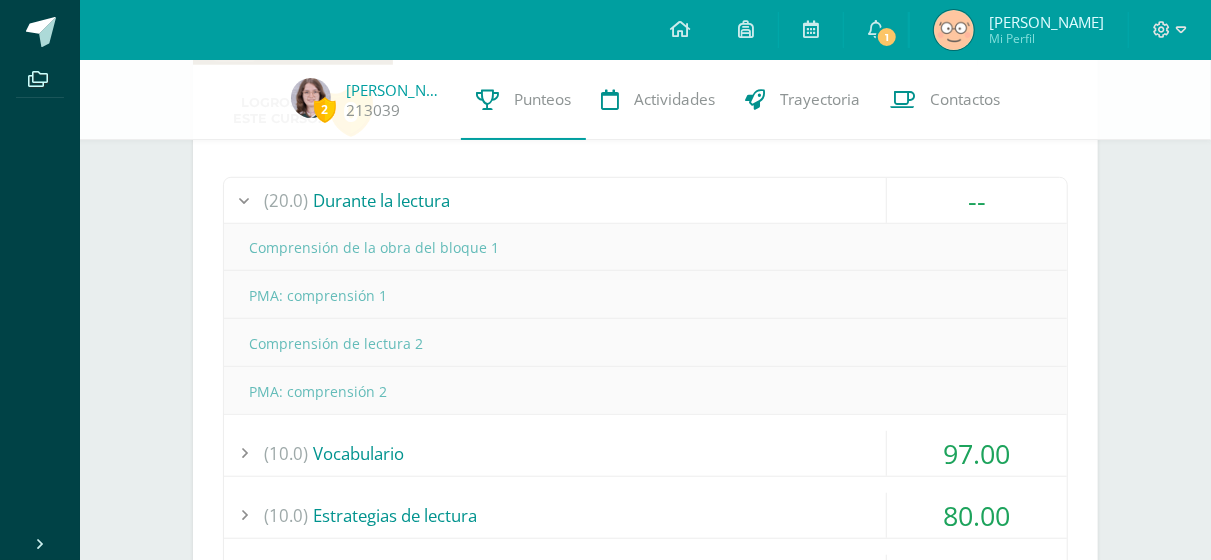 click on "(20.0)
Durante la lectura" at bounding box center [645, 200] 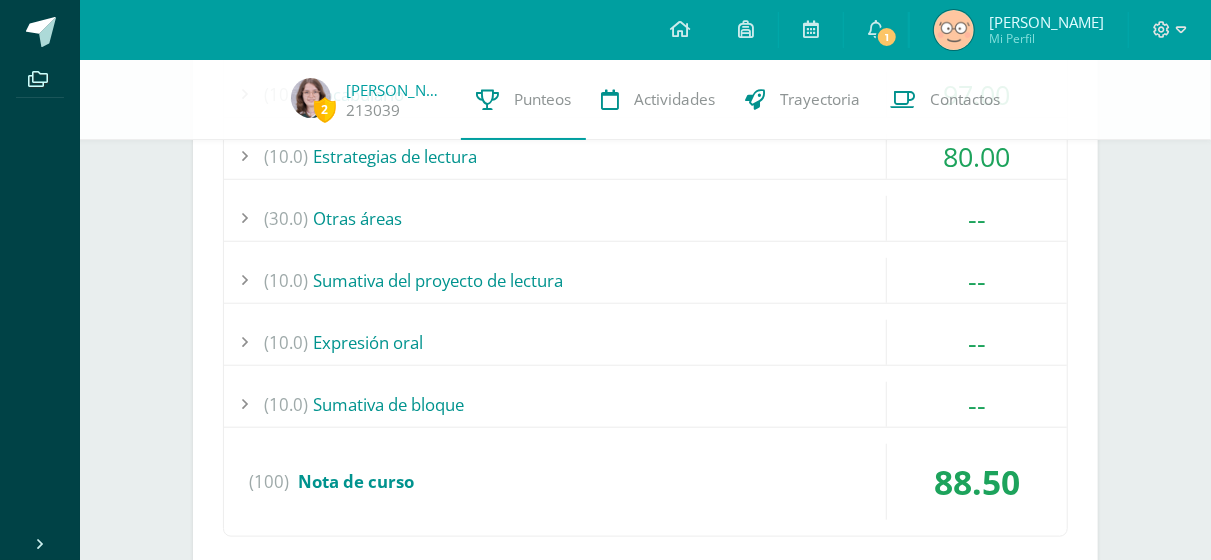scroll, scrollTop: 721, scrollLeft: 0, axis: vertical 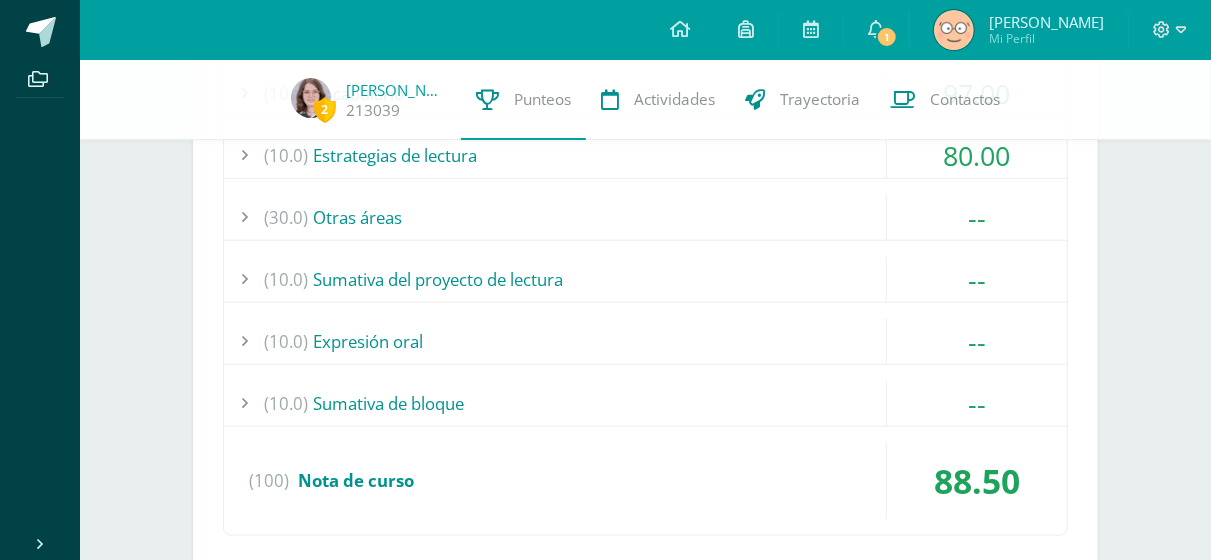 click on "(20.0)
Durante la lectura
--
Comprensión de la obra del bloque 1
(100)" at bounding box center [645, 272] 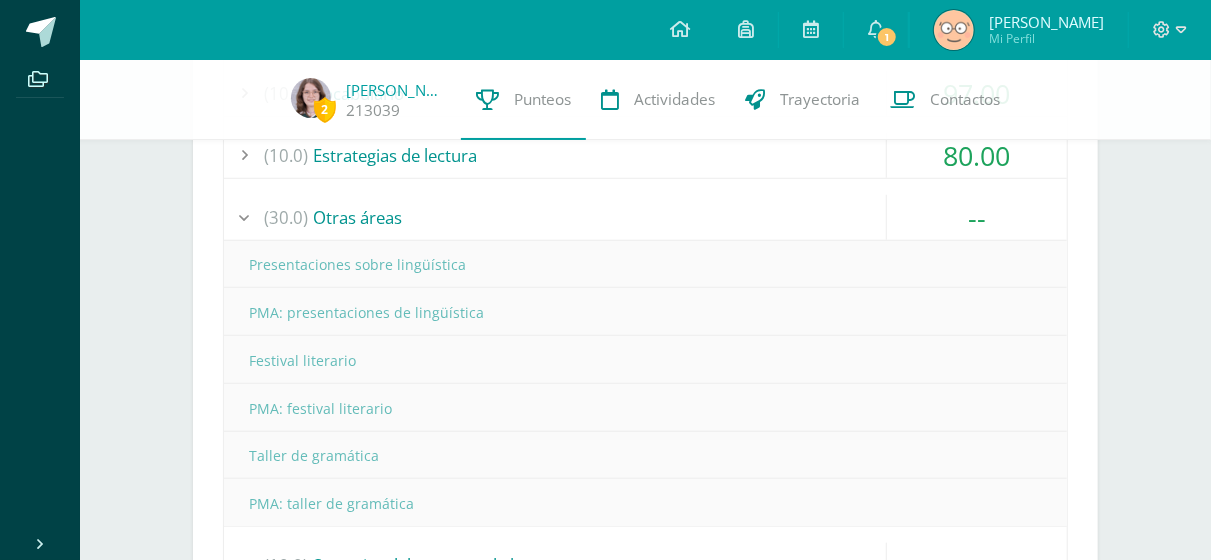 click on "(30.0)
Otras áreas" at bounding box center [645, 217] 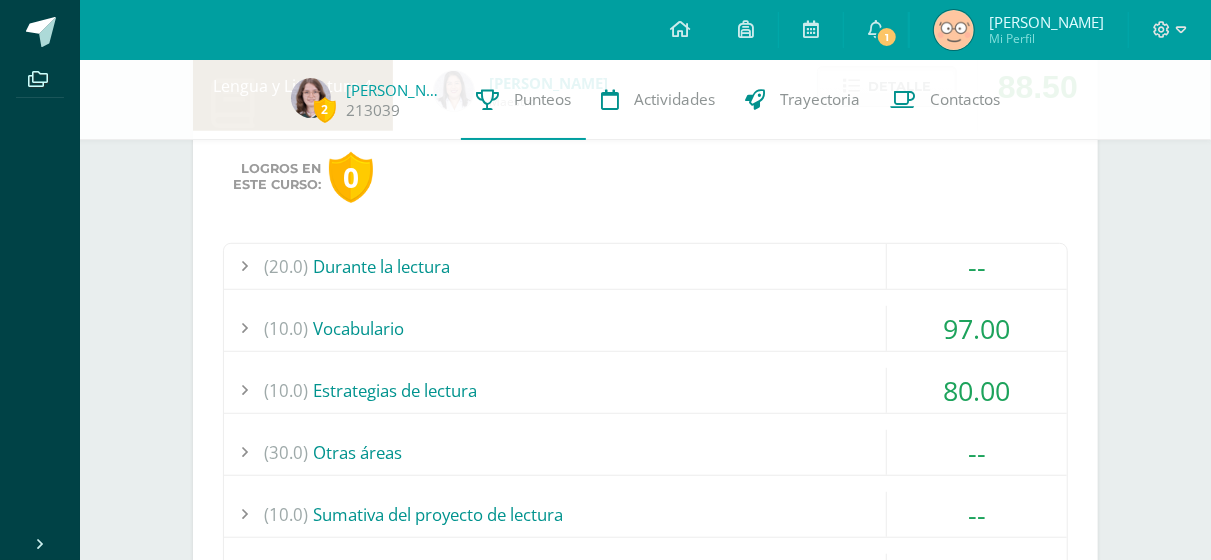 scroll, scrollTop: 415, scrollLeft: 0, axis: vertical 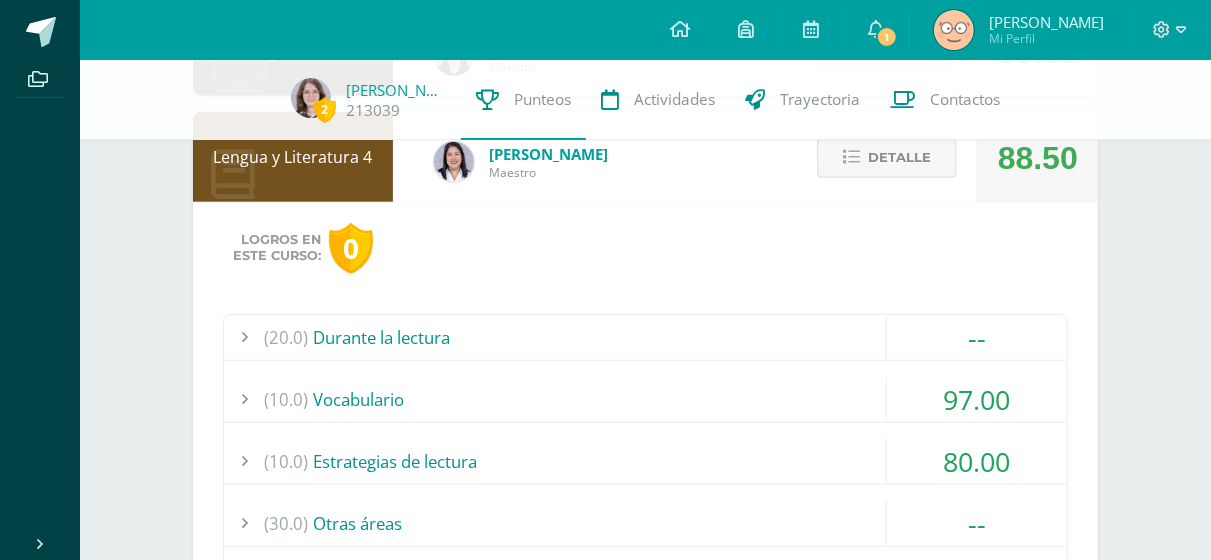 click at bounding box center [851, 157] 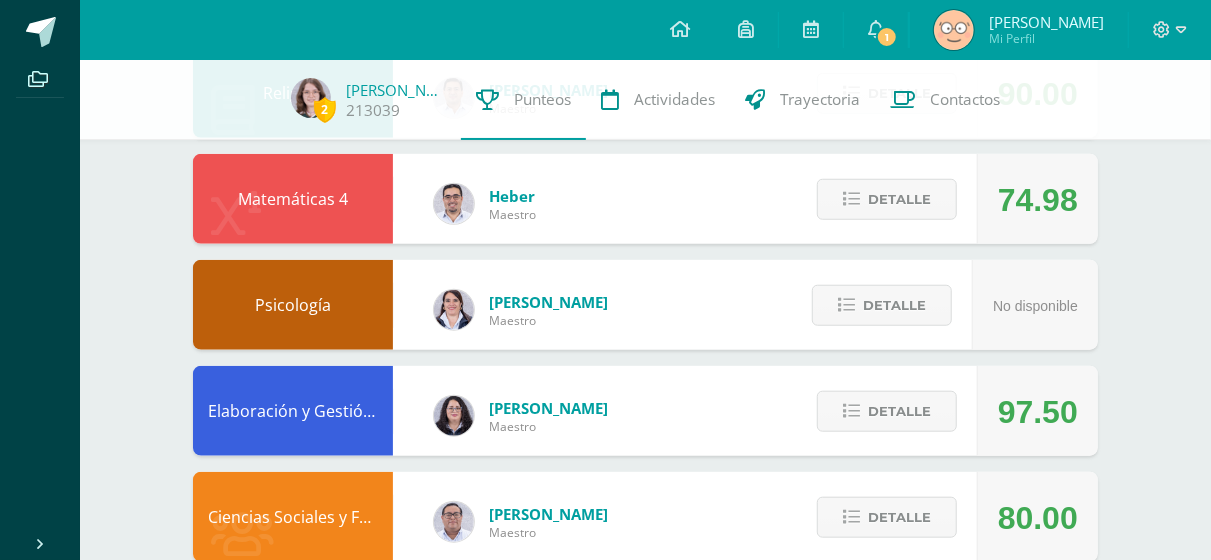 scroll, scrollTop: 697, scrollLeft: 0, axis: vertical 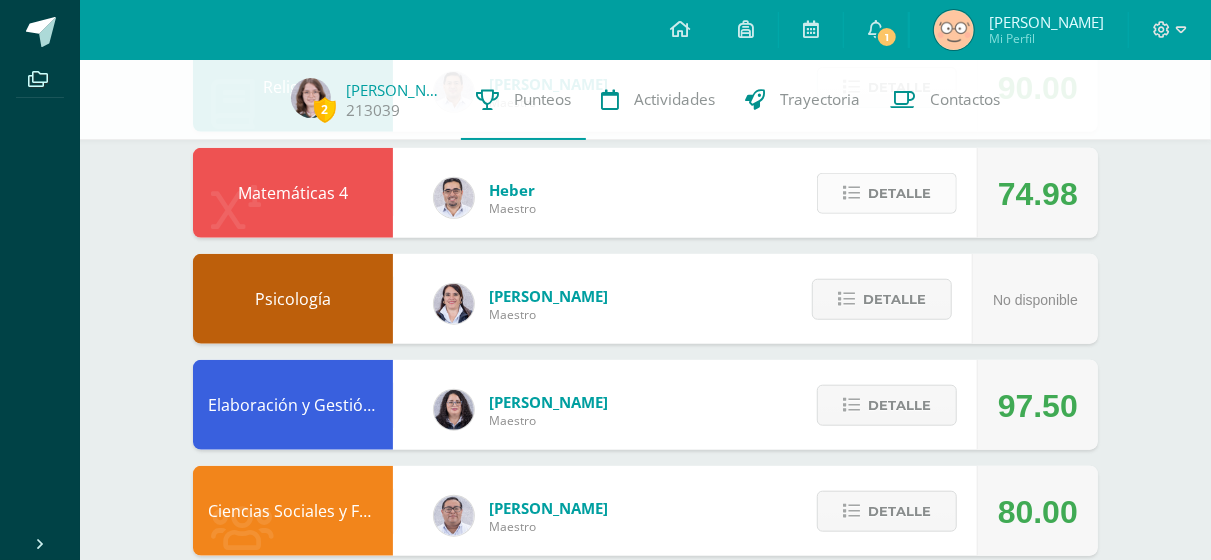 click on "Detalle" at bounding box center (887, 193) 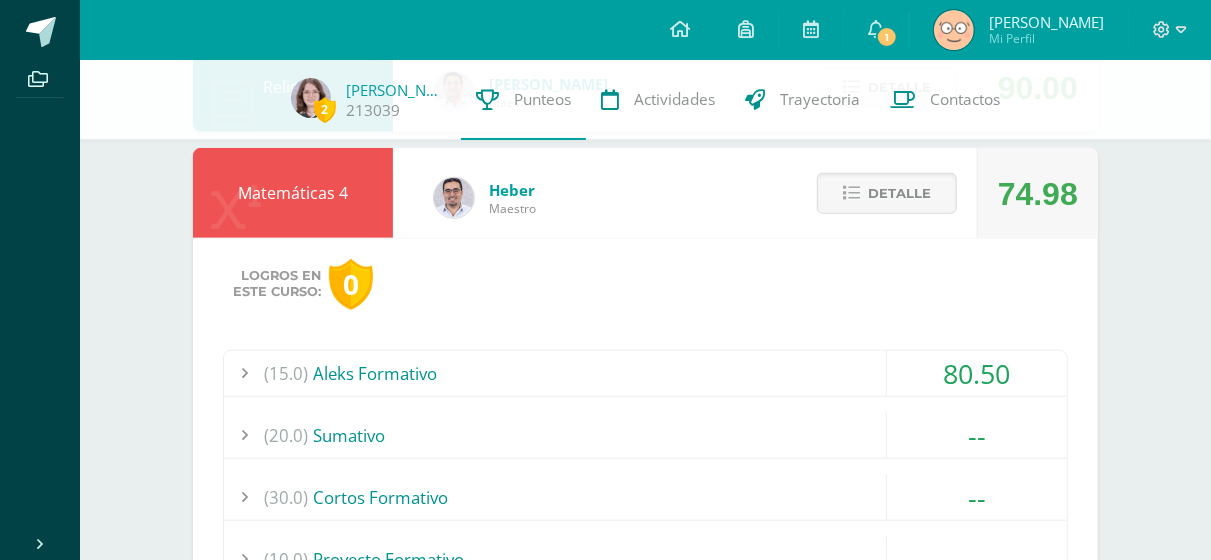 scroll, scrollTop: 811, scrollLeft: 0, axis: vertical 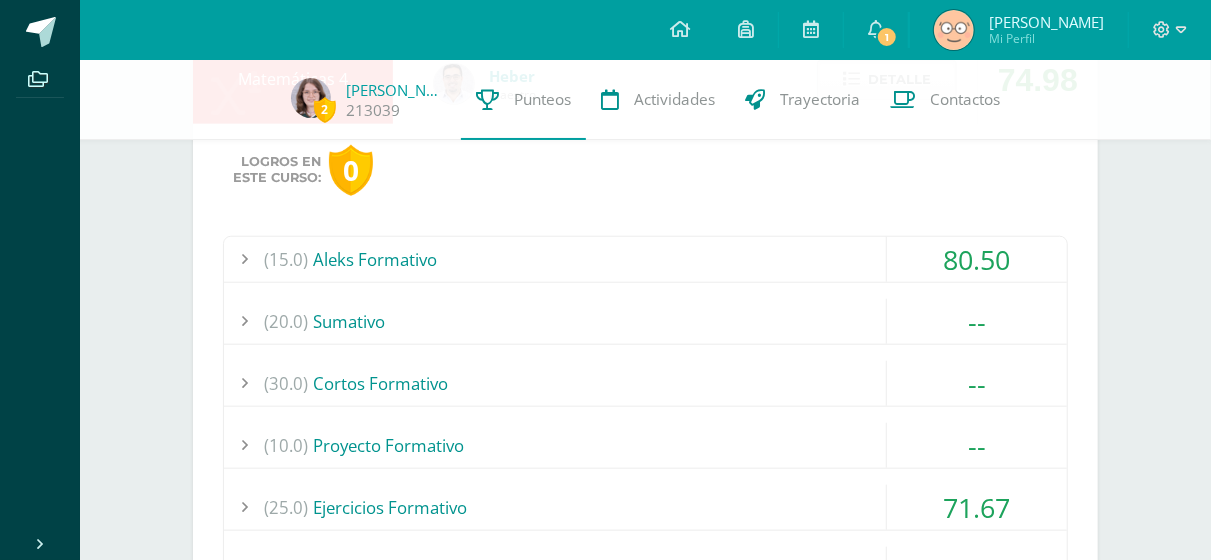 click on "(20.0)
Sumativo" at bounding box center [645, 321] 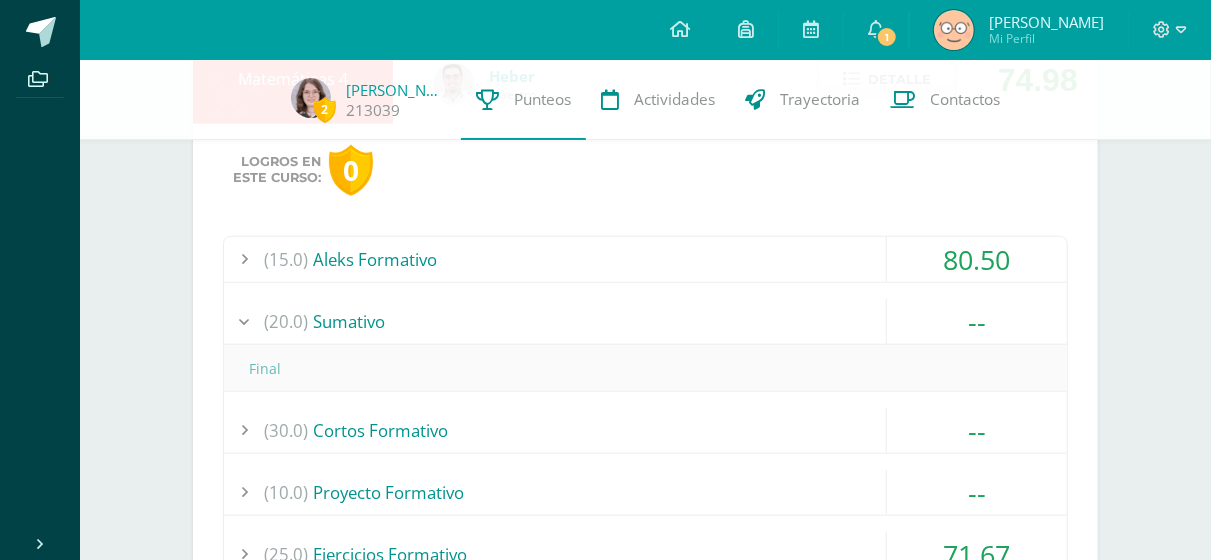 click on "(20.0)
Sumativo" at bounding box center (645, 321) 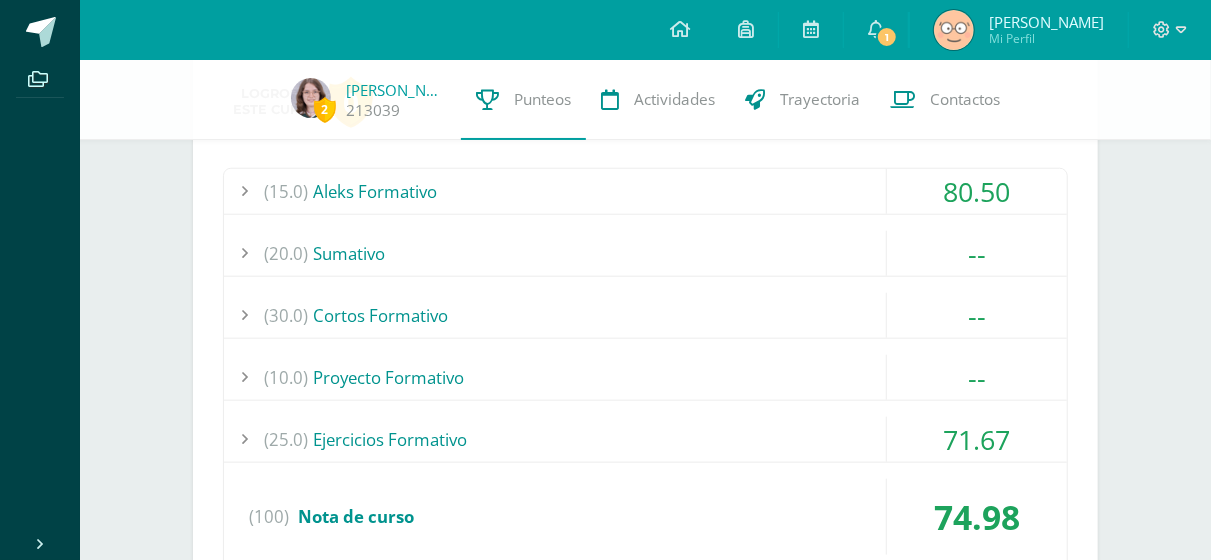 scroll, scrollTop: 882, scrollLeft: 0, axis: vertical 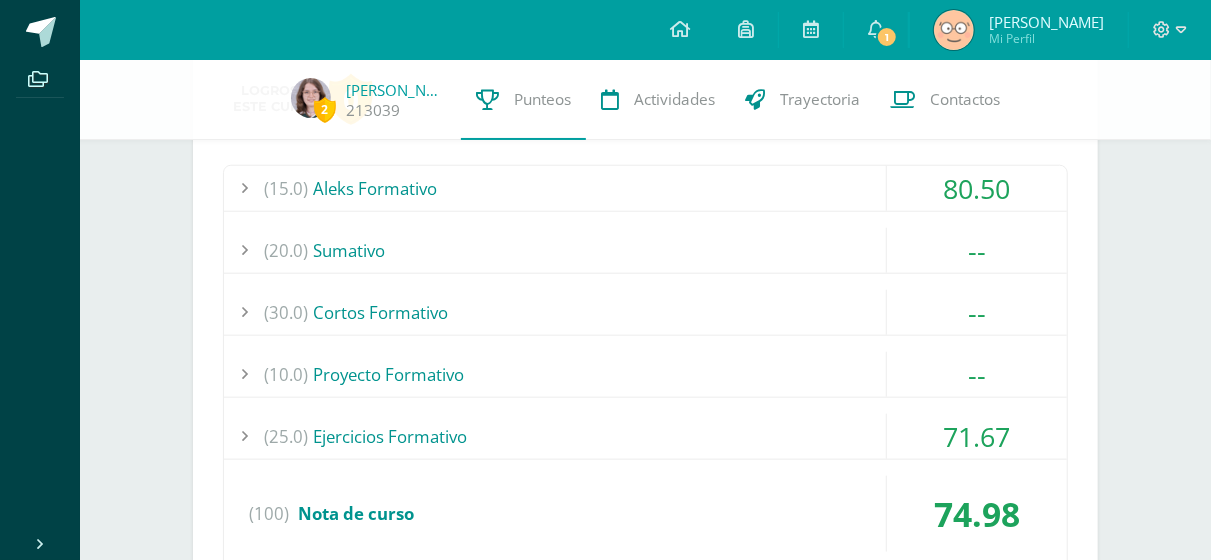 click on "(30.0)
Cortos Formativo" at bounding box center [645, 312] 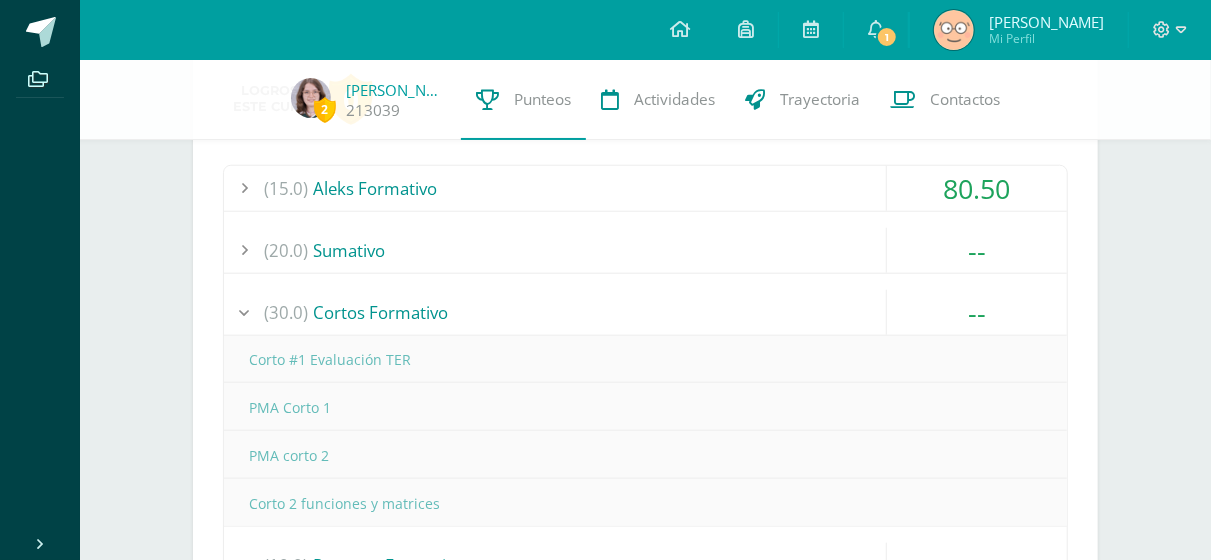 click on "(30.0)
Cortos Formativo" at bounding box center [645, 312] 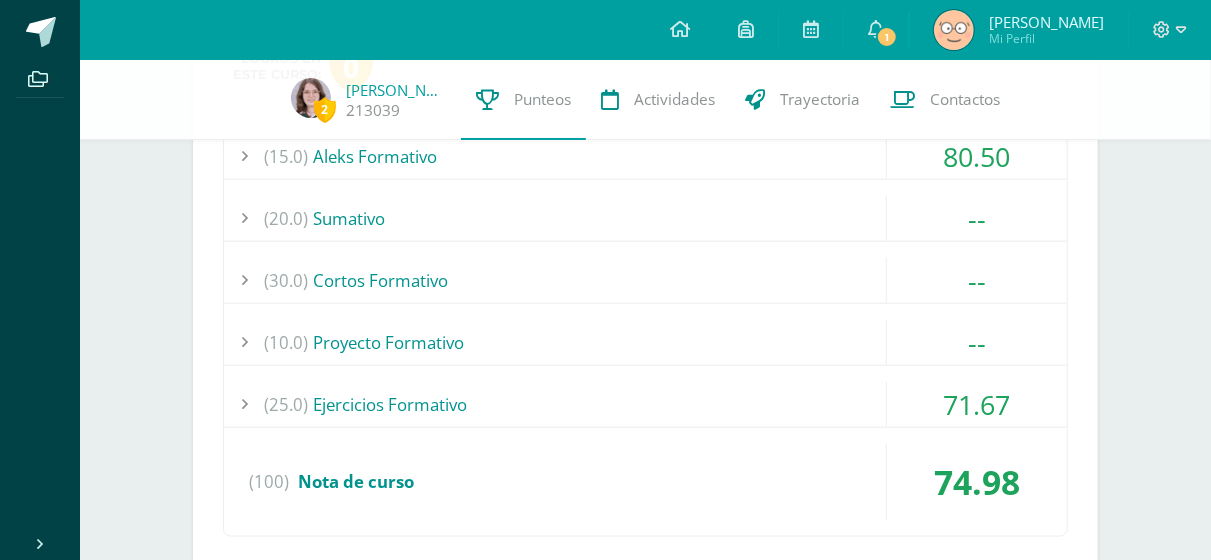 scroll, scrollTop: 928, scrollLeft: 0, axis: vertical 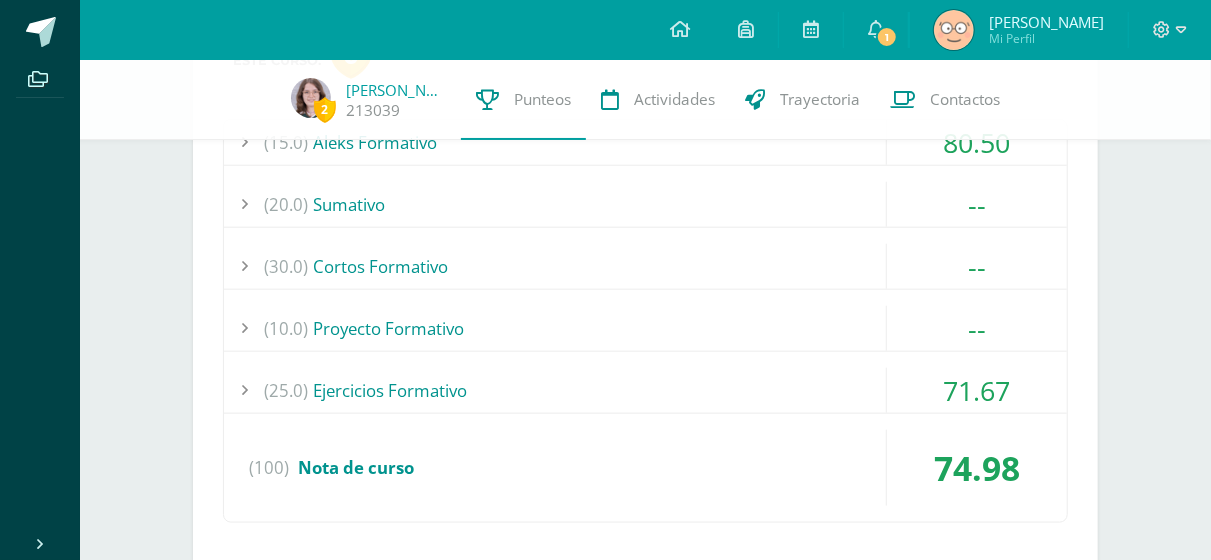 click on "(10.0)
Proyecto Formativo" at bounding box center (645, 328) 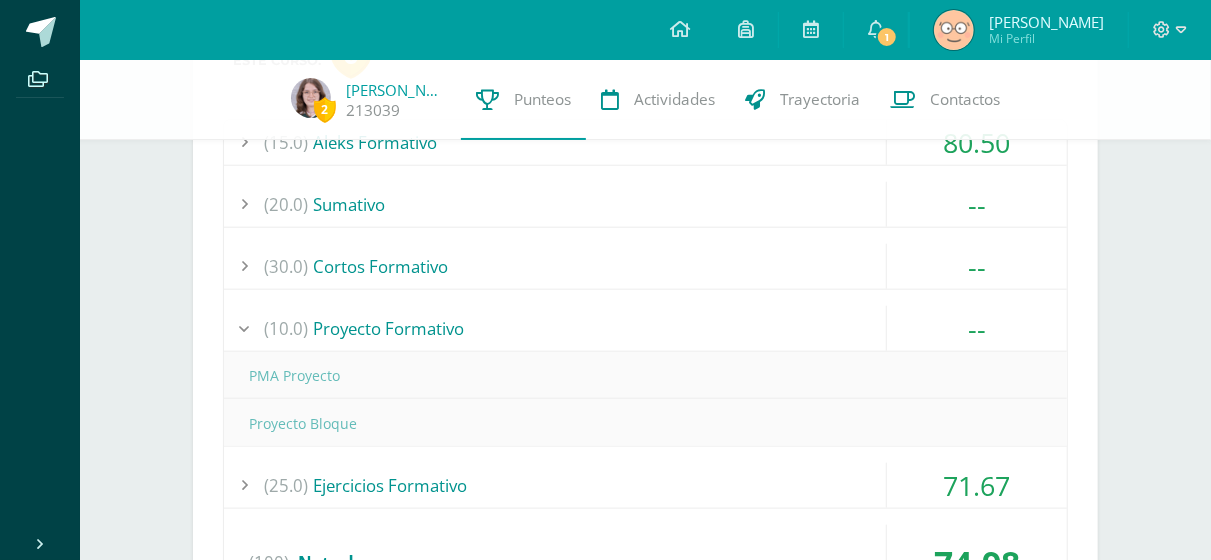 click on "(10.0)
Proyecto Formativo" at bounding box center [645, 328] 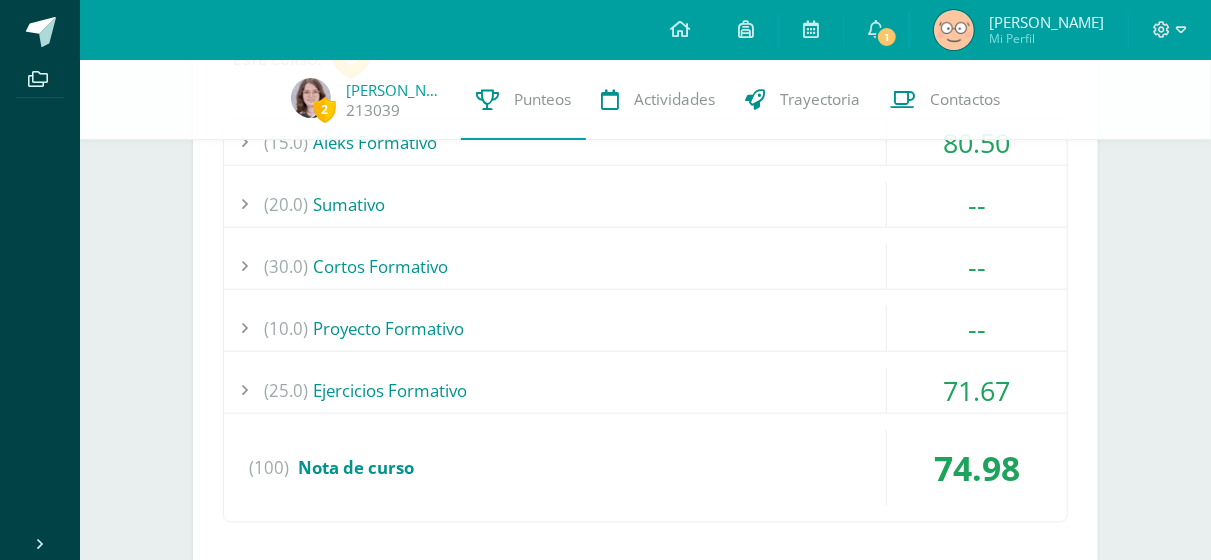 click on "(25.0)
Ejercicios Formativo" at bounding box center [645, 390] 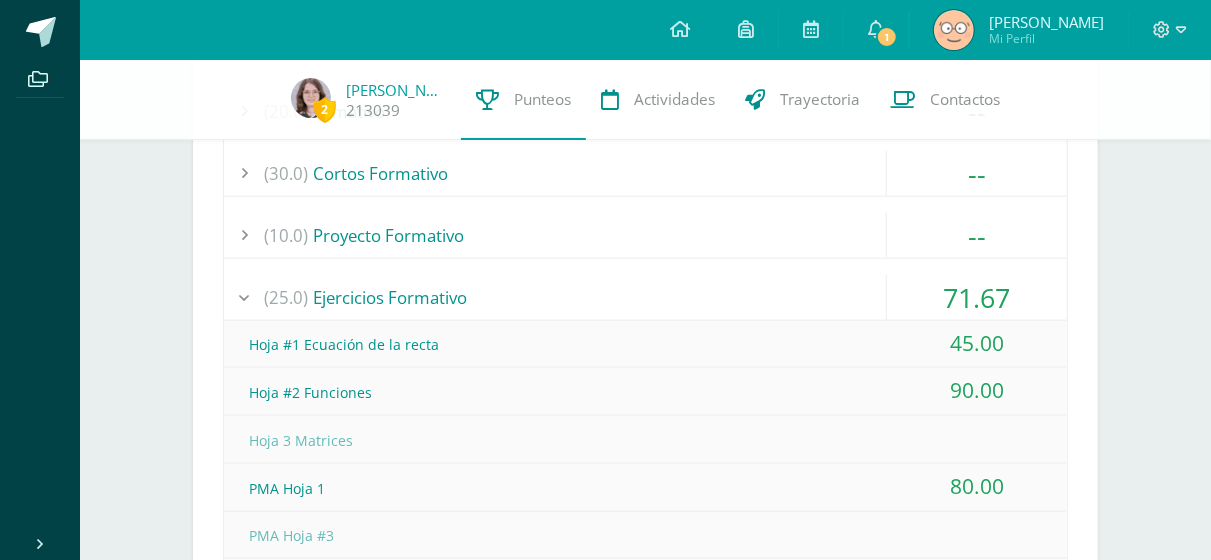 scroll, scrollTop: 1020, scrollLeft: 0, axis: vertical 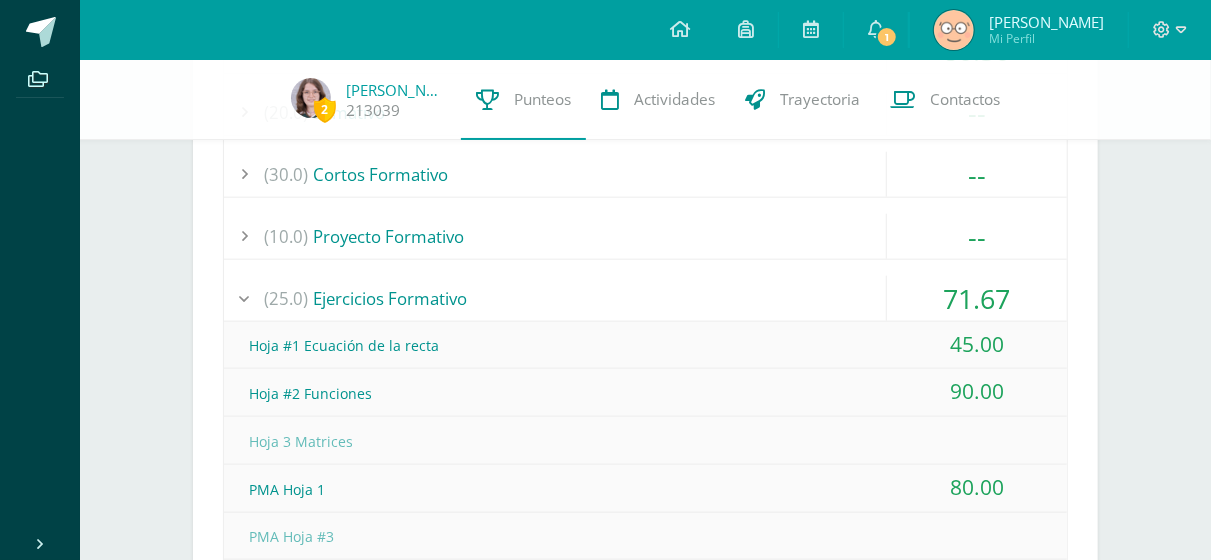 click on "(25.0)
Ejercicios Formativo" at bounding box center (645, 298) 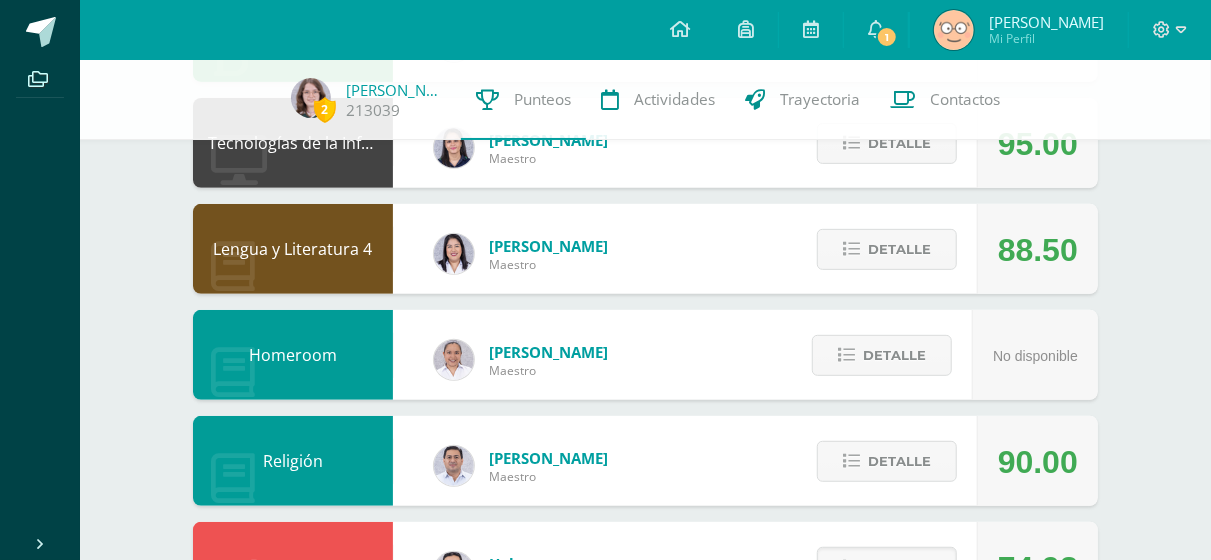 scroll, scrollTop: 0, scrollLeft: 0, axis: both 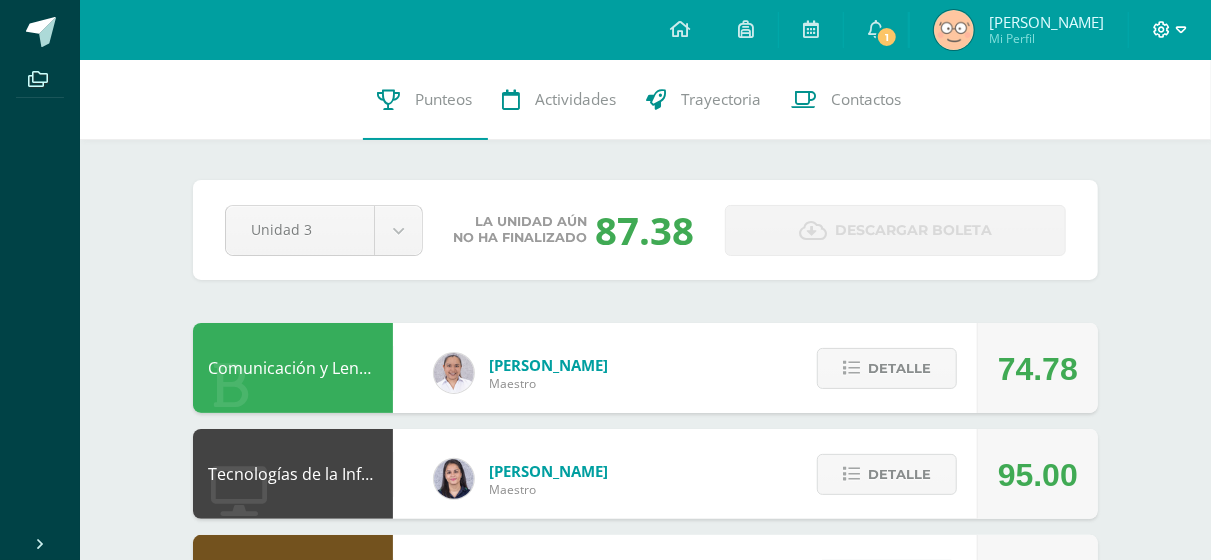 click 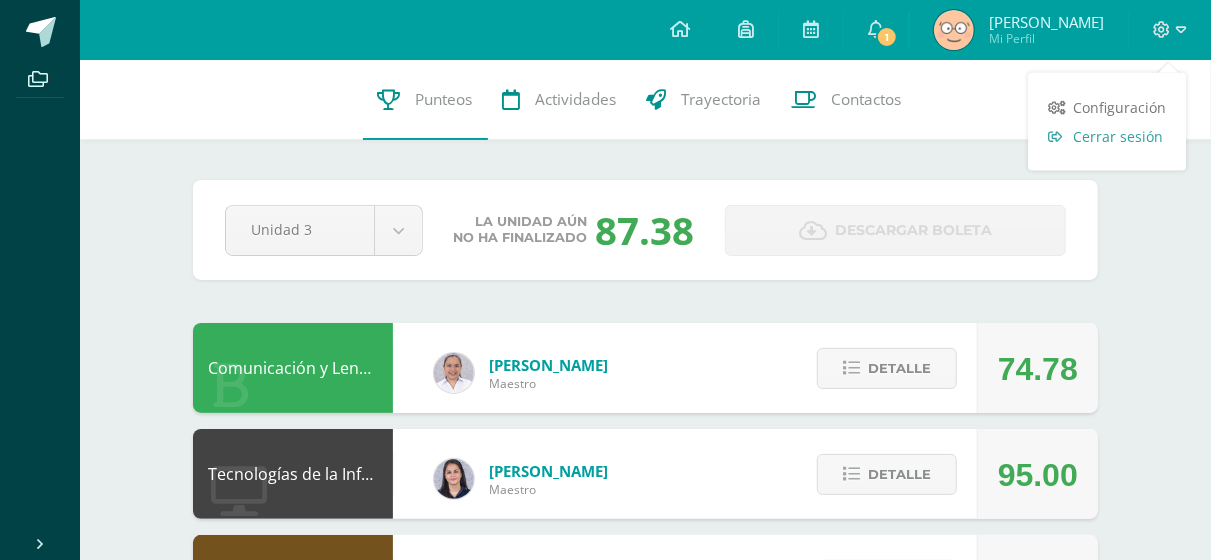click on "Cerrar sesión" at bounding box center (1118, 136) 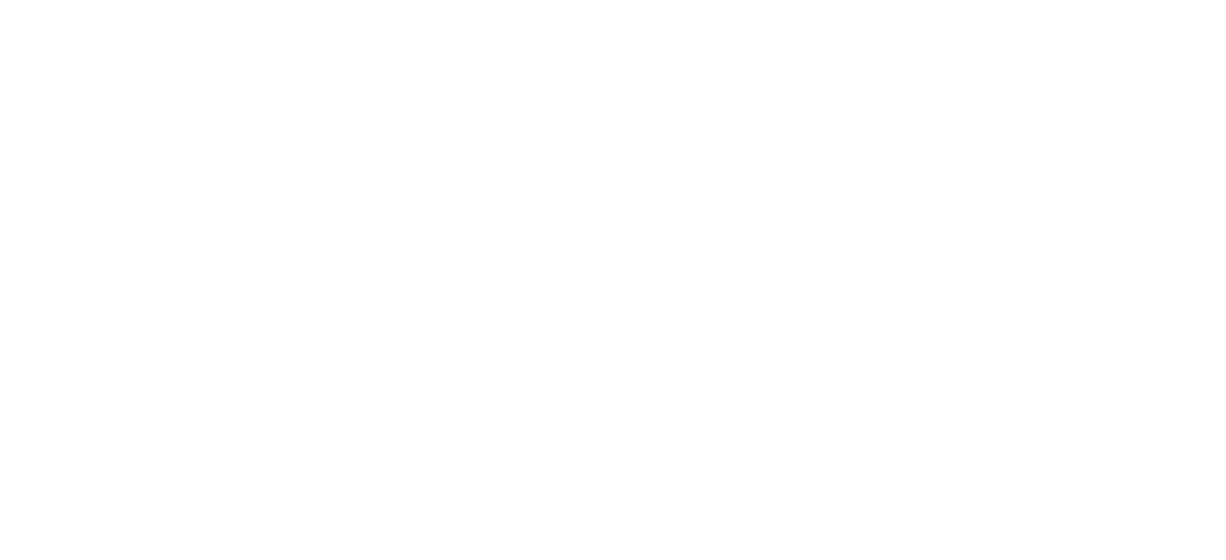 scroll, scrollTop: 0, scrollLeft: 0, axis: both 